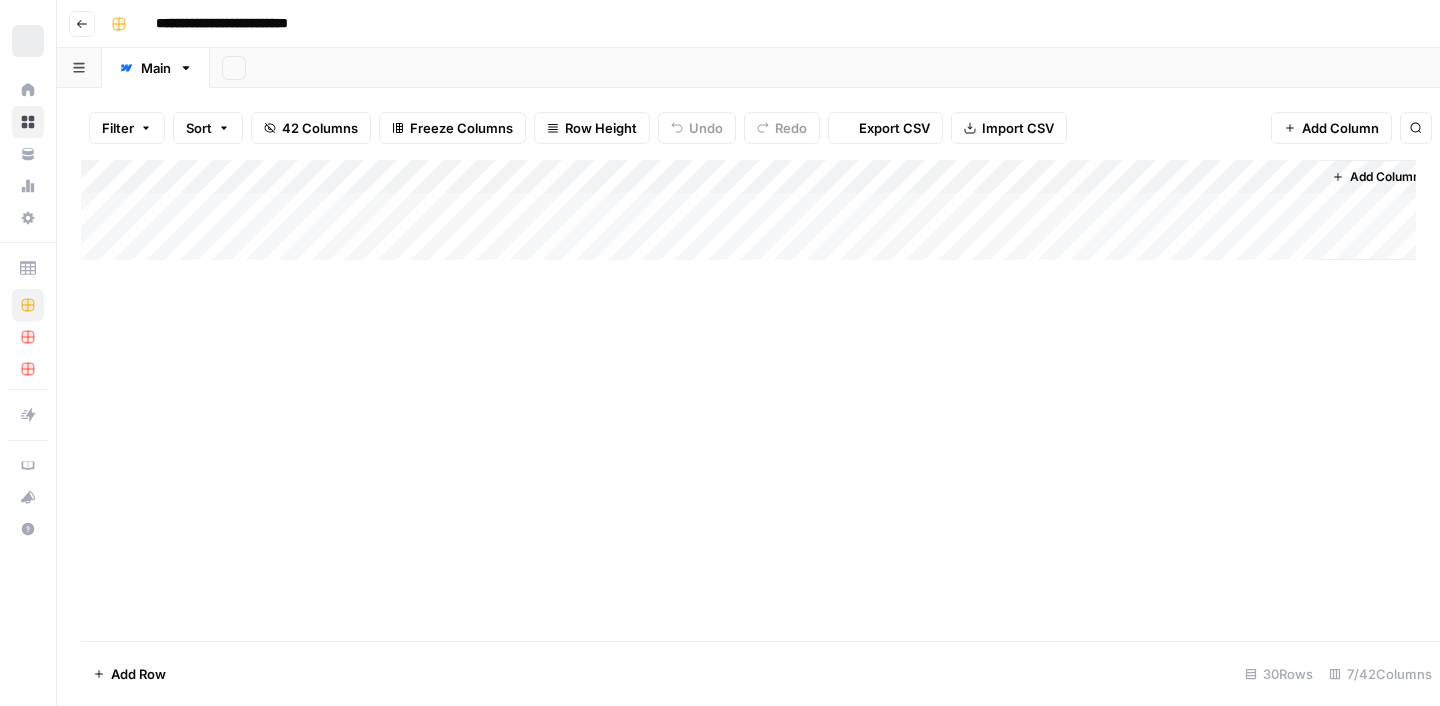 scroll, scrollTop: 0, scrollLeft: 0, axis: both 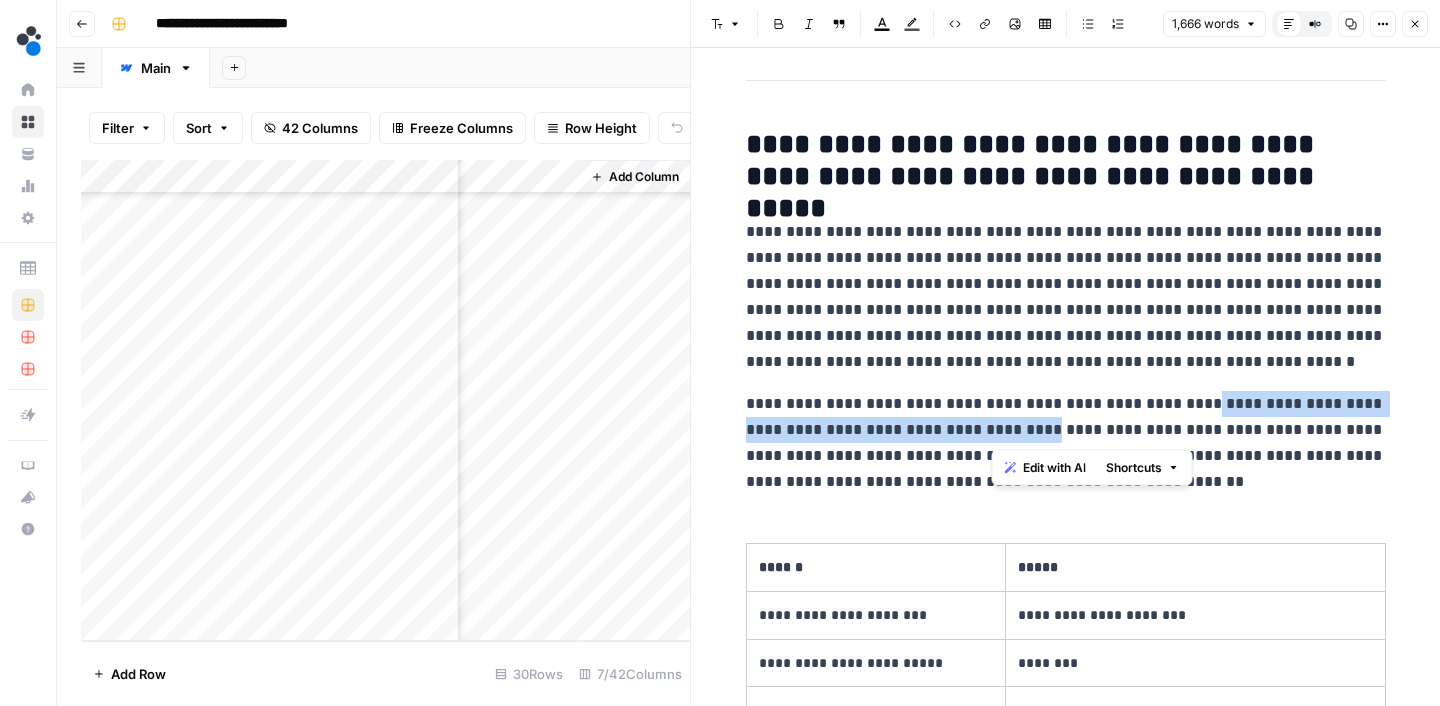 drag, startPoint x: 991, startPoint y: 433, endPoint x: 1189, endPoint y: 413, distance: 199.00754 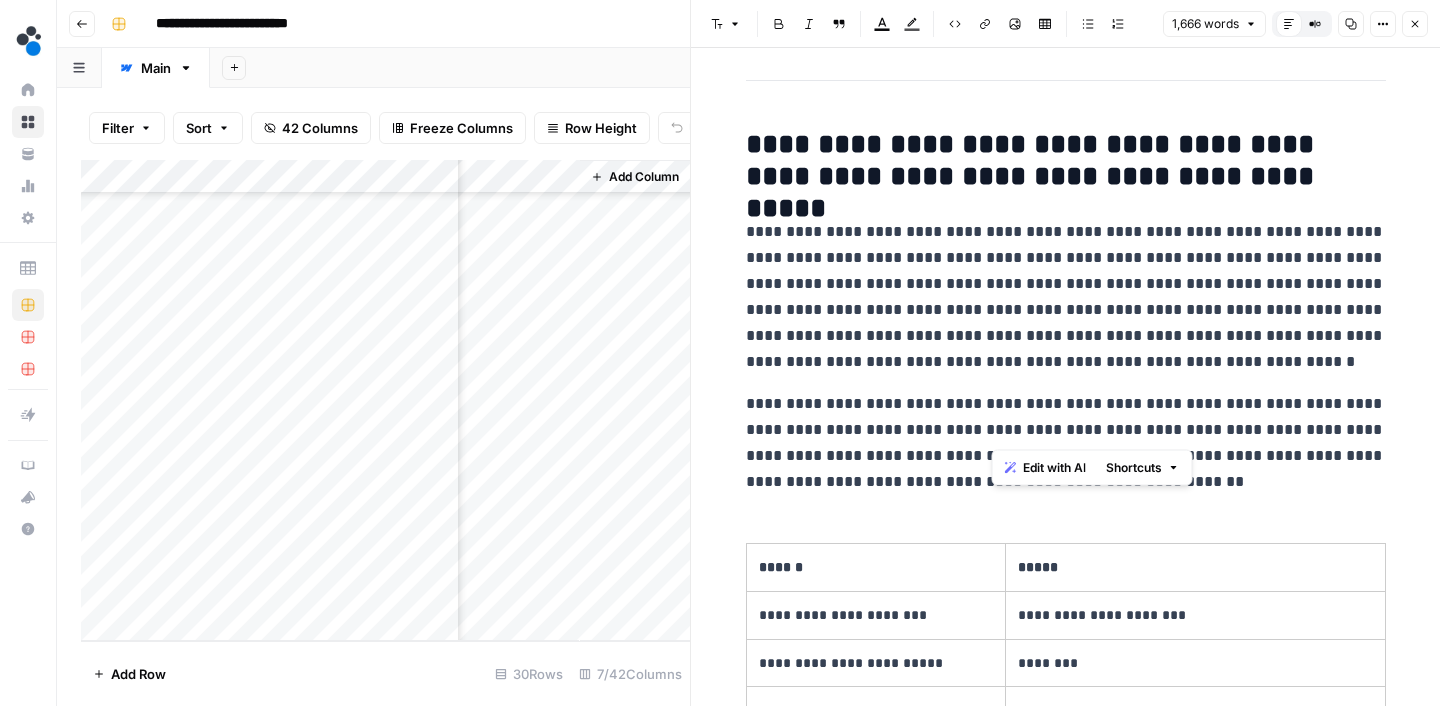 click on "**********" at bounding box center [1066, 4837] 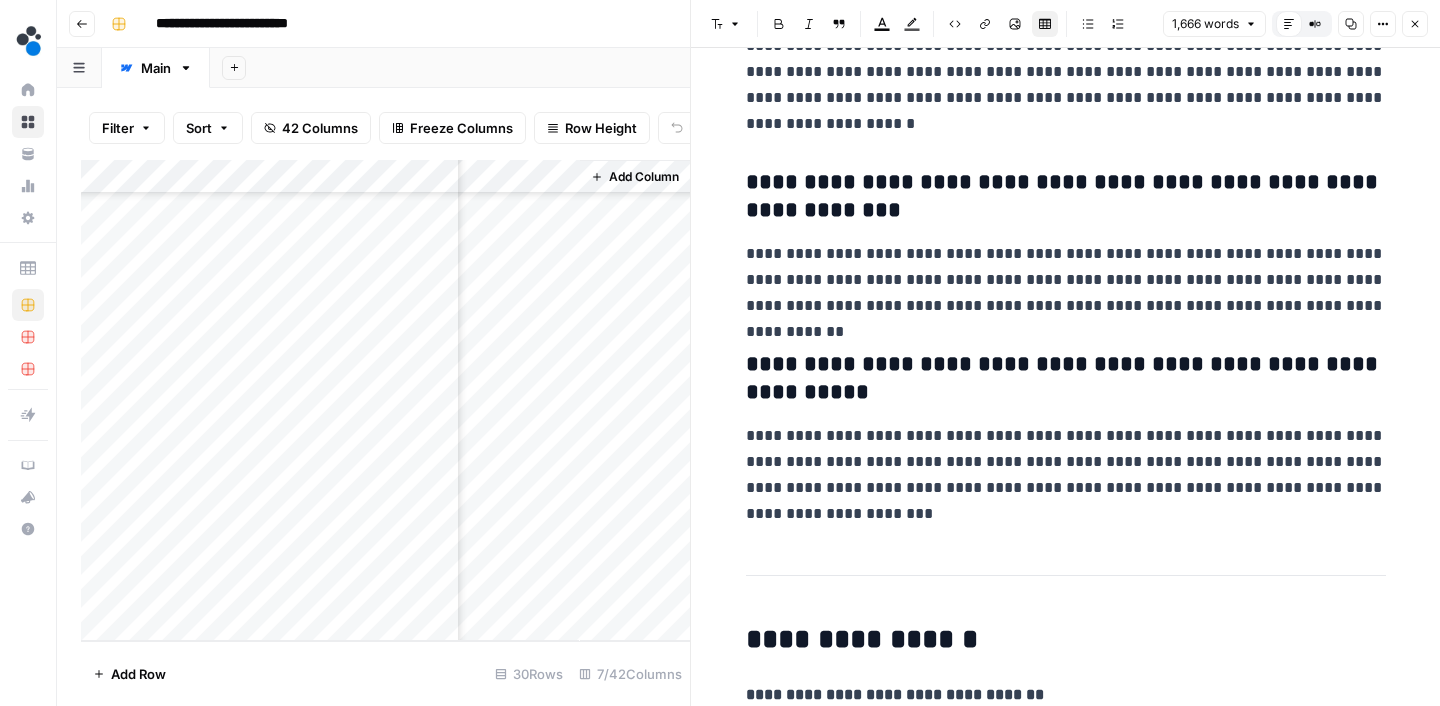 scroll, scrollTop: 9605, scrollLeft: 0, axis: vertical 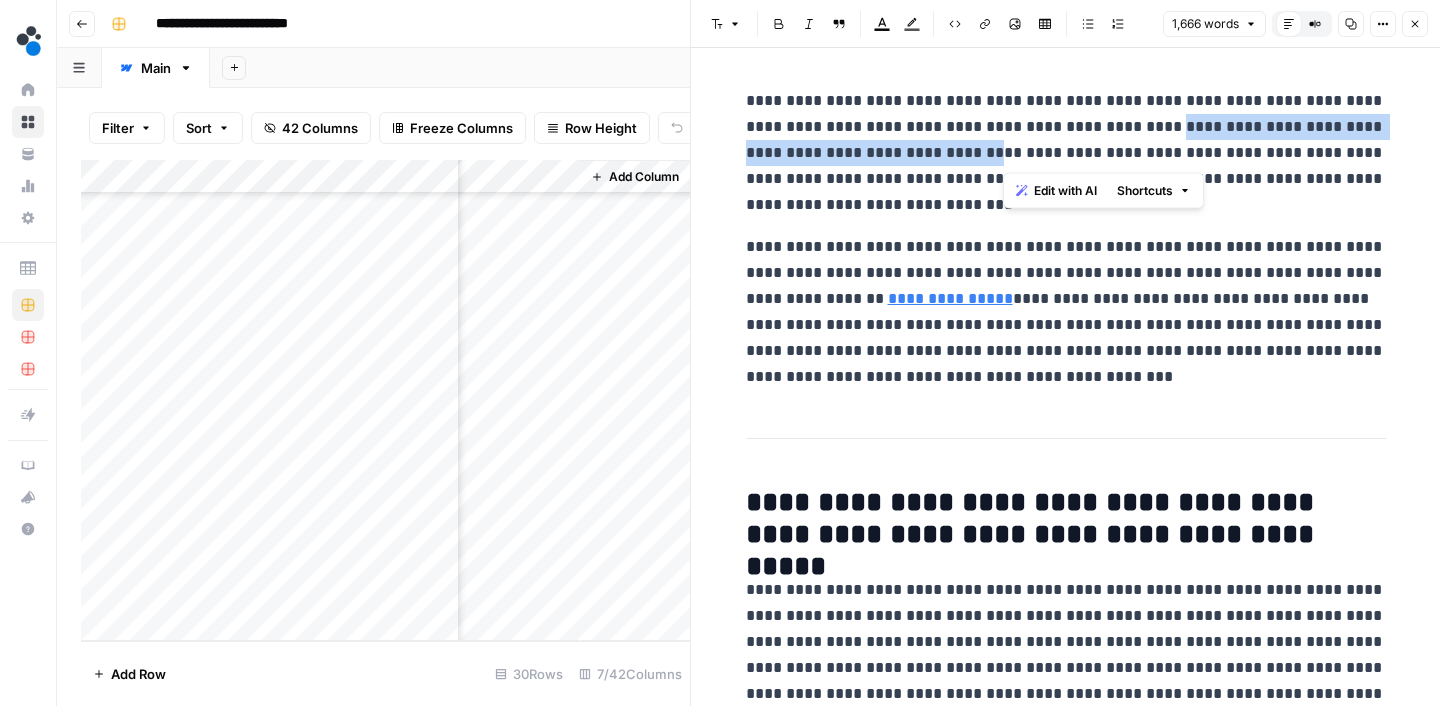 drag, startPoint x: 1213, startPoint y: 127, endPoint x: 1007, endPoint y: 161, distance: 208.78697 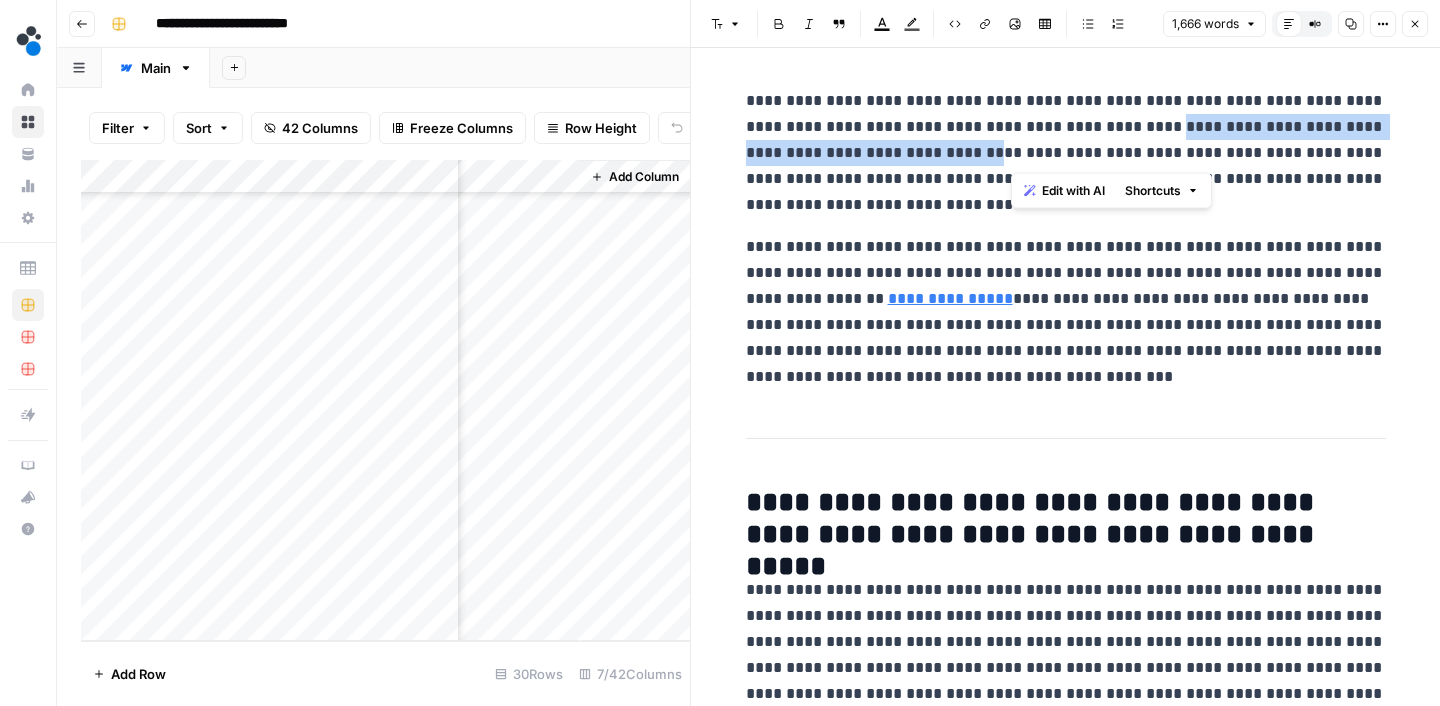 click on "**********" at bounding box center (1066, 153) 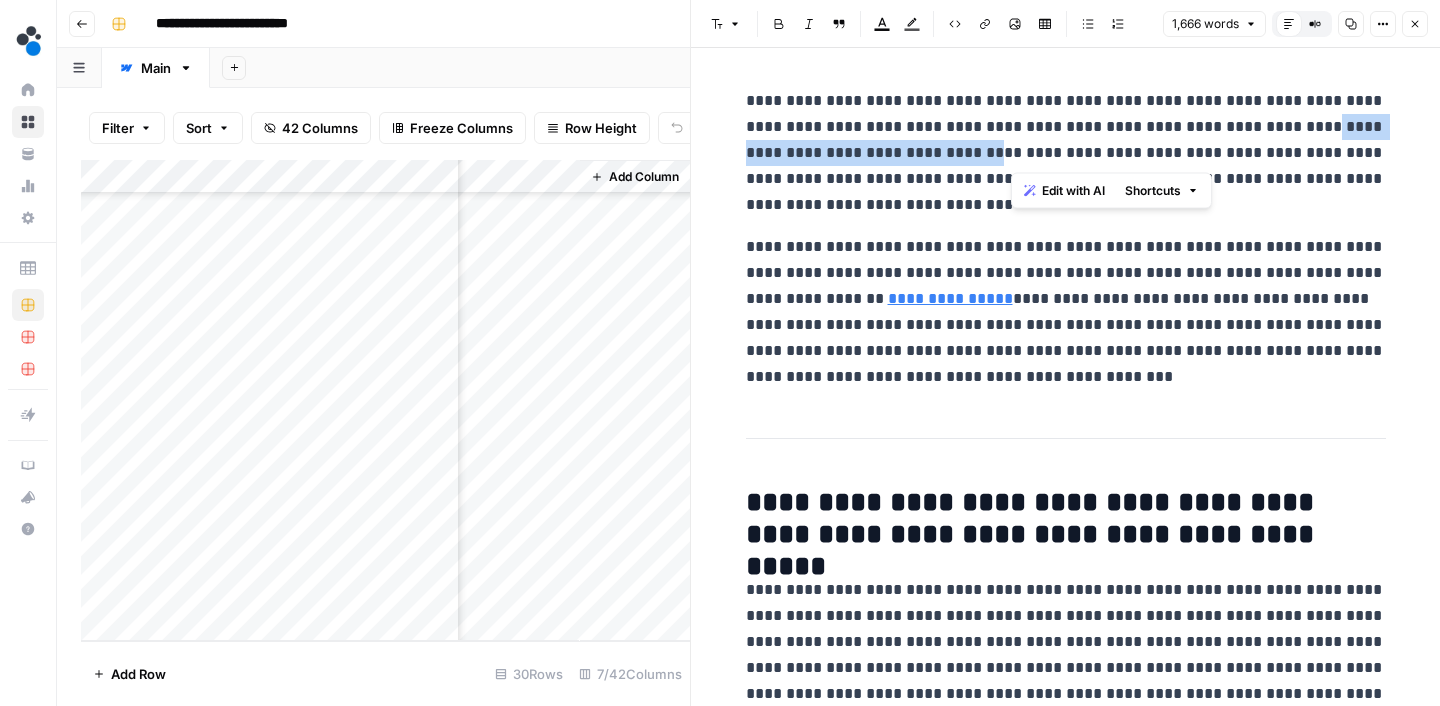 drag, startPoint x: 1343, startPoint y: 122, endPoint x: 999, endPoint y: 156, distance: 345.67615 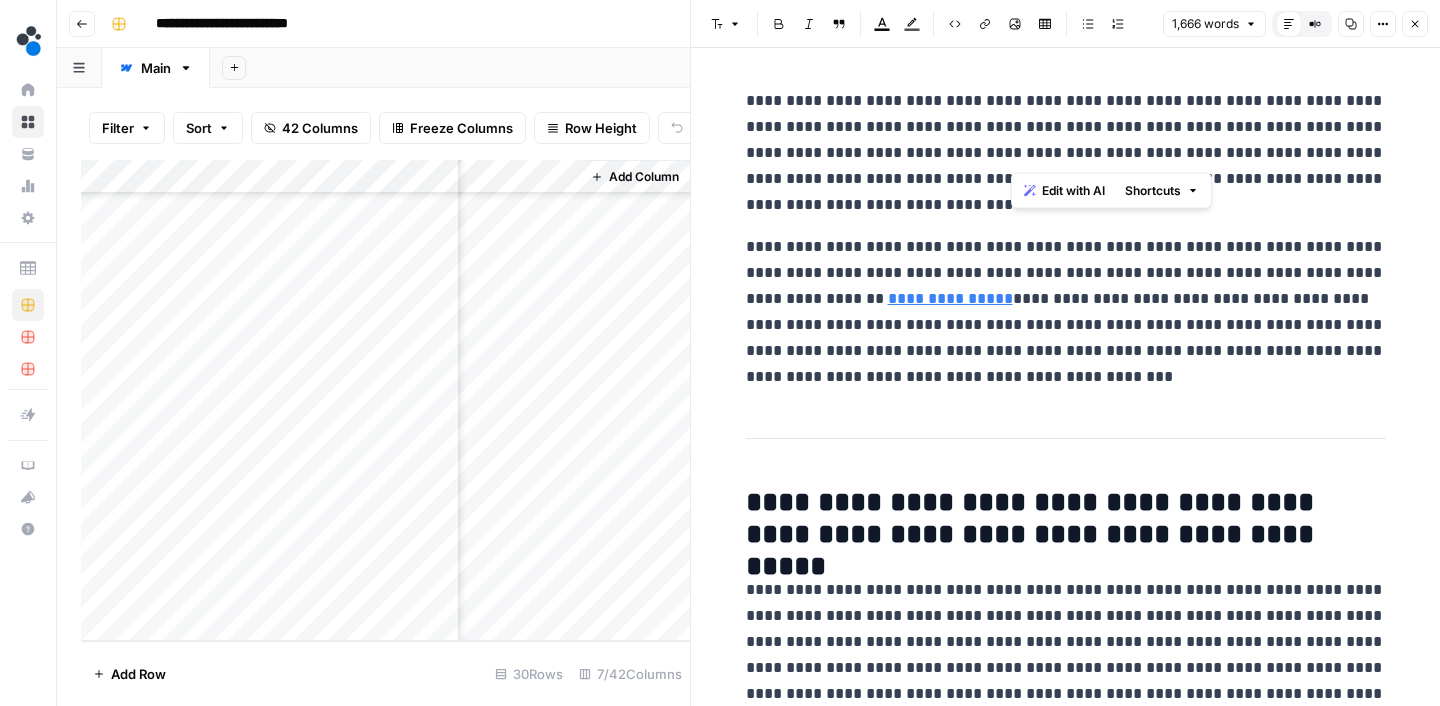 click on "**********" at bounding box center [1066, 312] 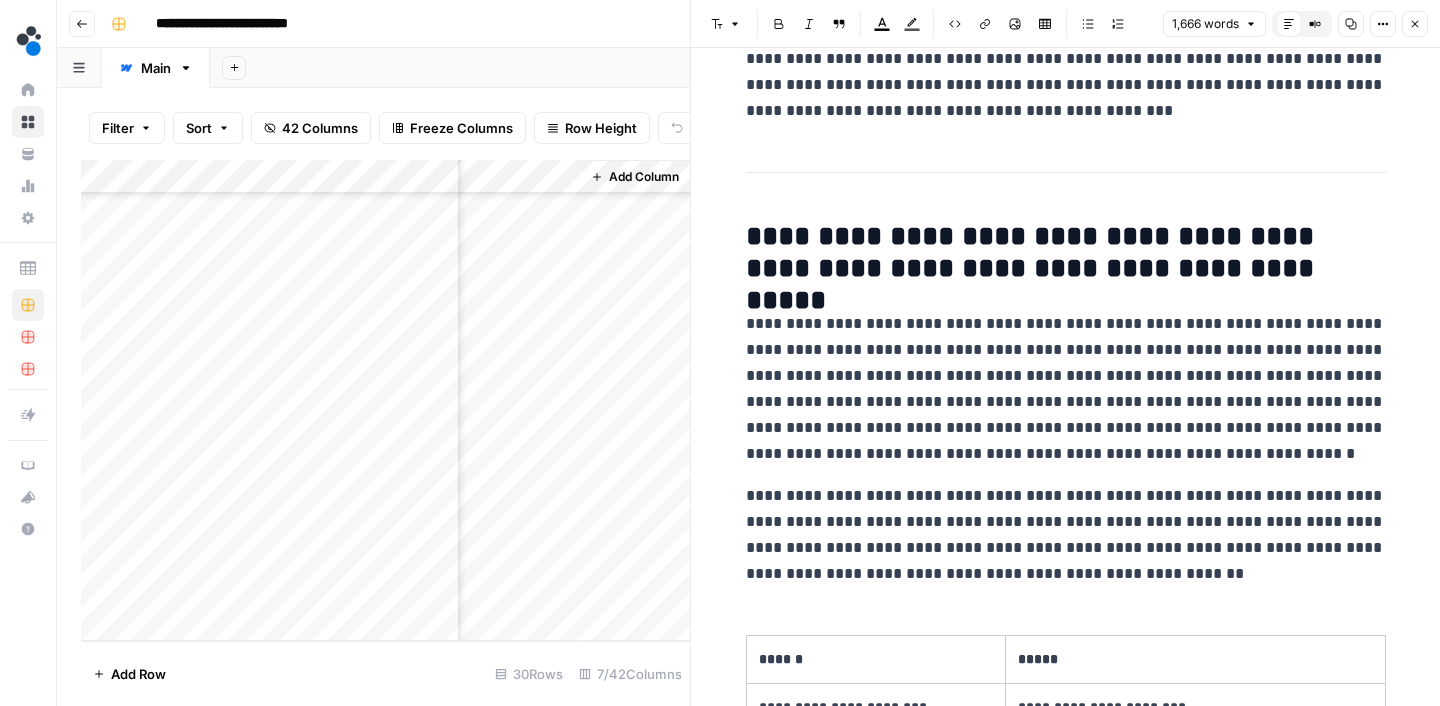 scroll, scrollTop: 272, scrollLeft: 0, axis: vertical 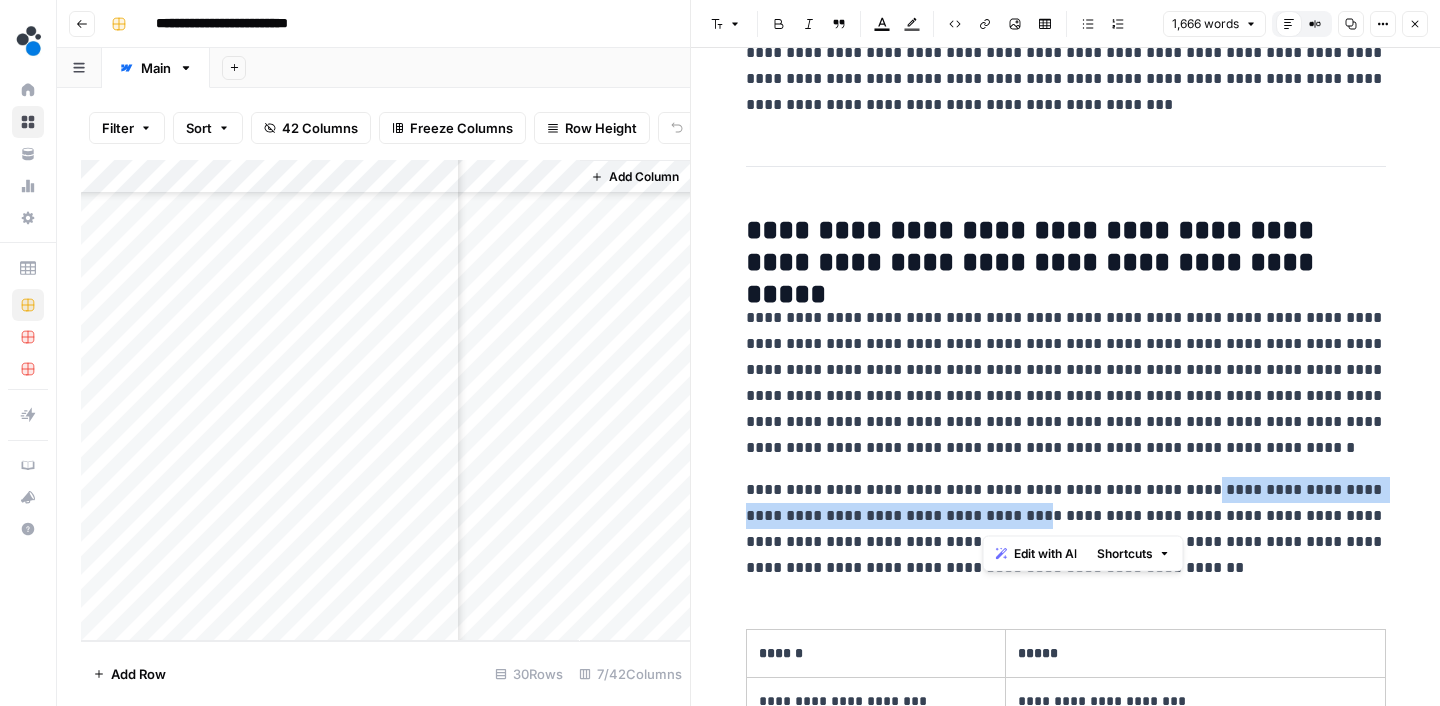 drag, startPoint x: 1190, startPoint y: 493, endPoint x: 987, endPoint y: 524, distance: 205.35335 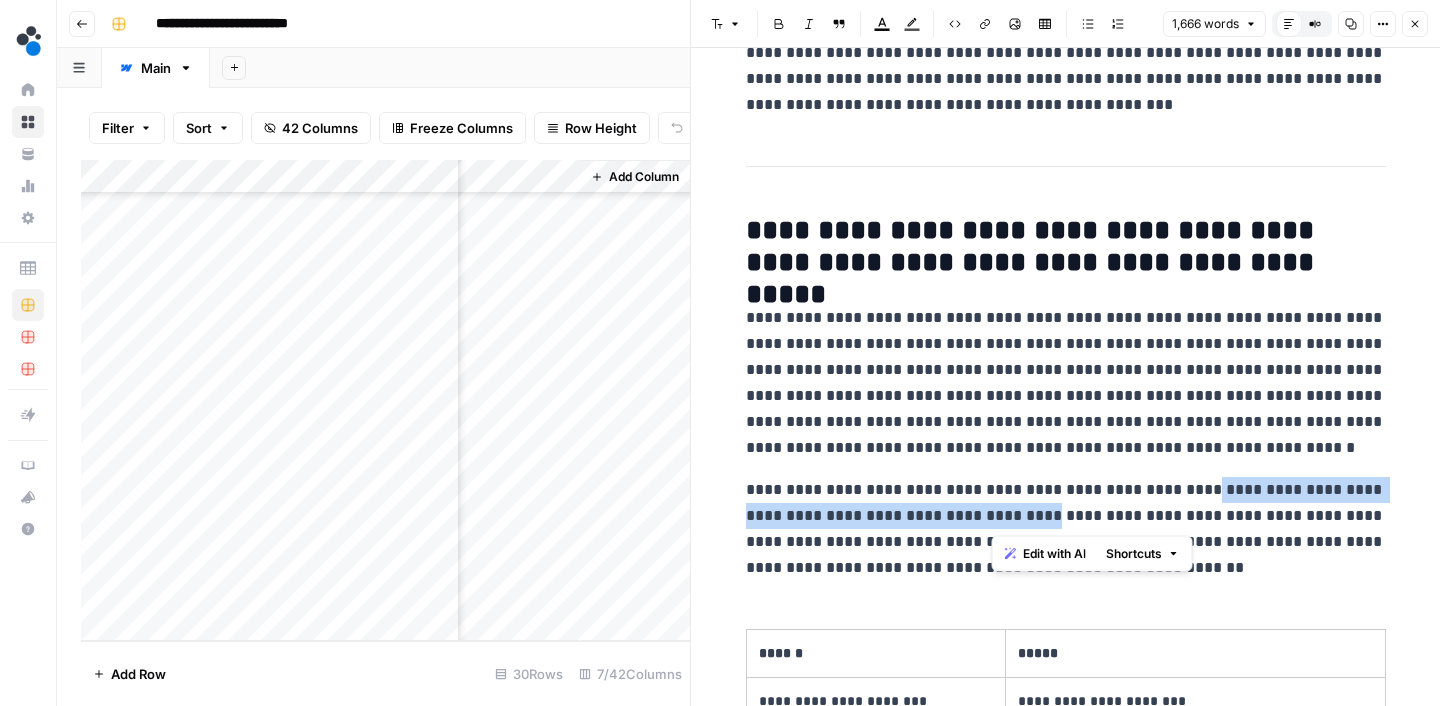 click on "**********" at bounding box center (1066, 529) 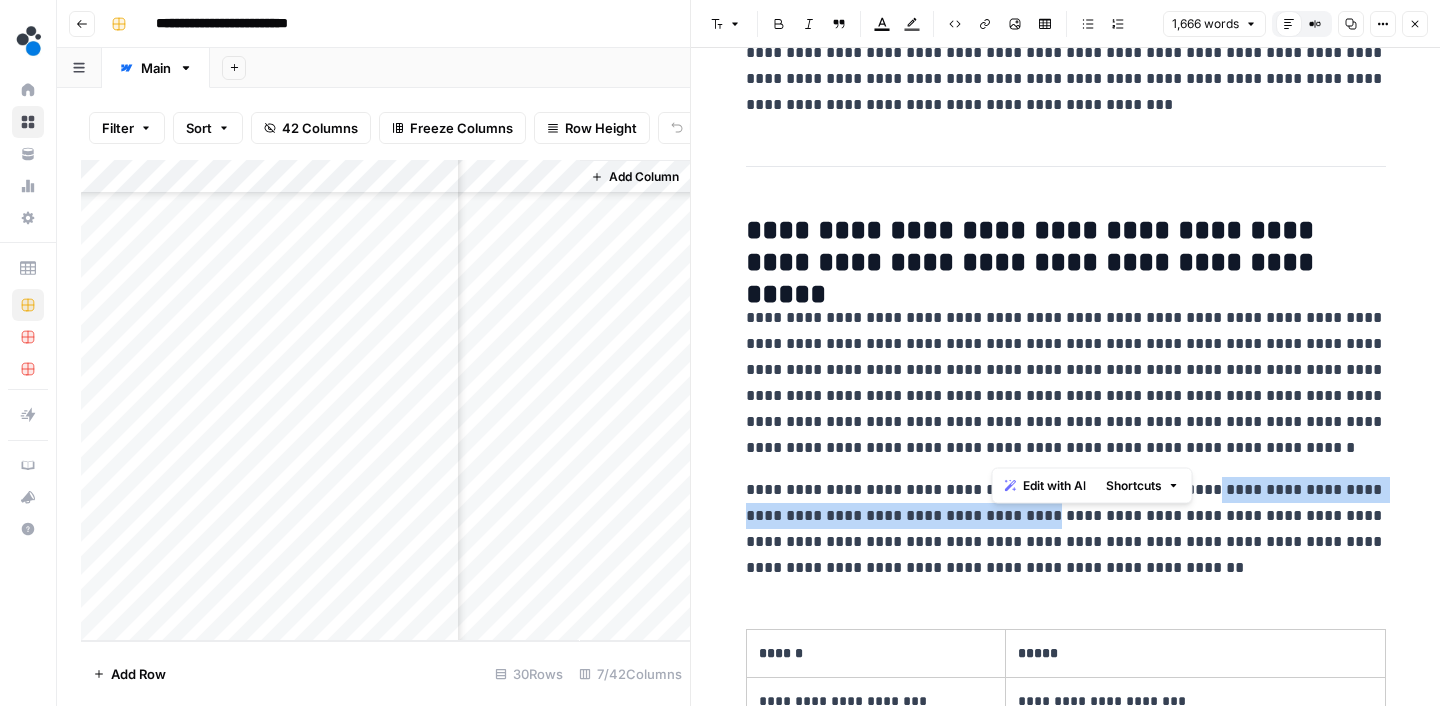 scroll, scrollTop: 386, scrollLeft: 0, axis: vertical 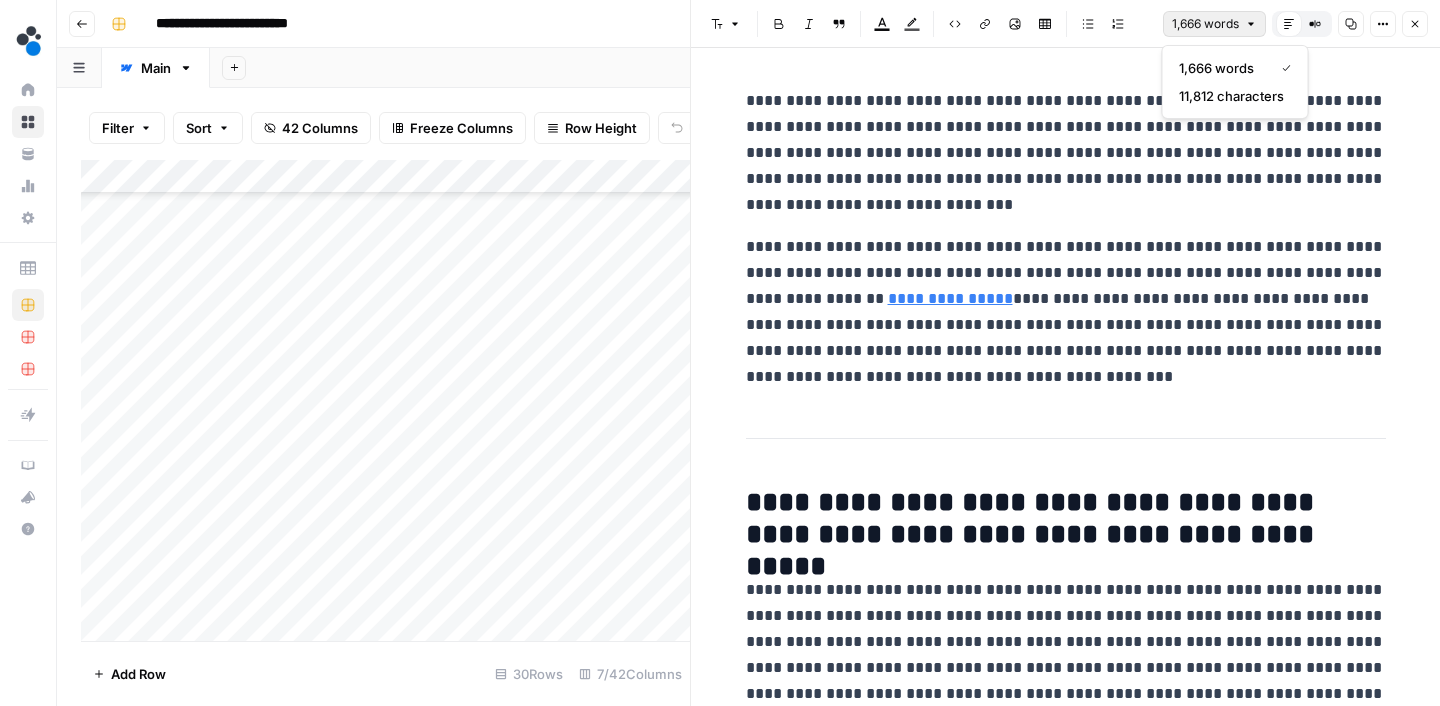 click on "1,666 words" at bounding box center [1214, 24] 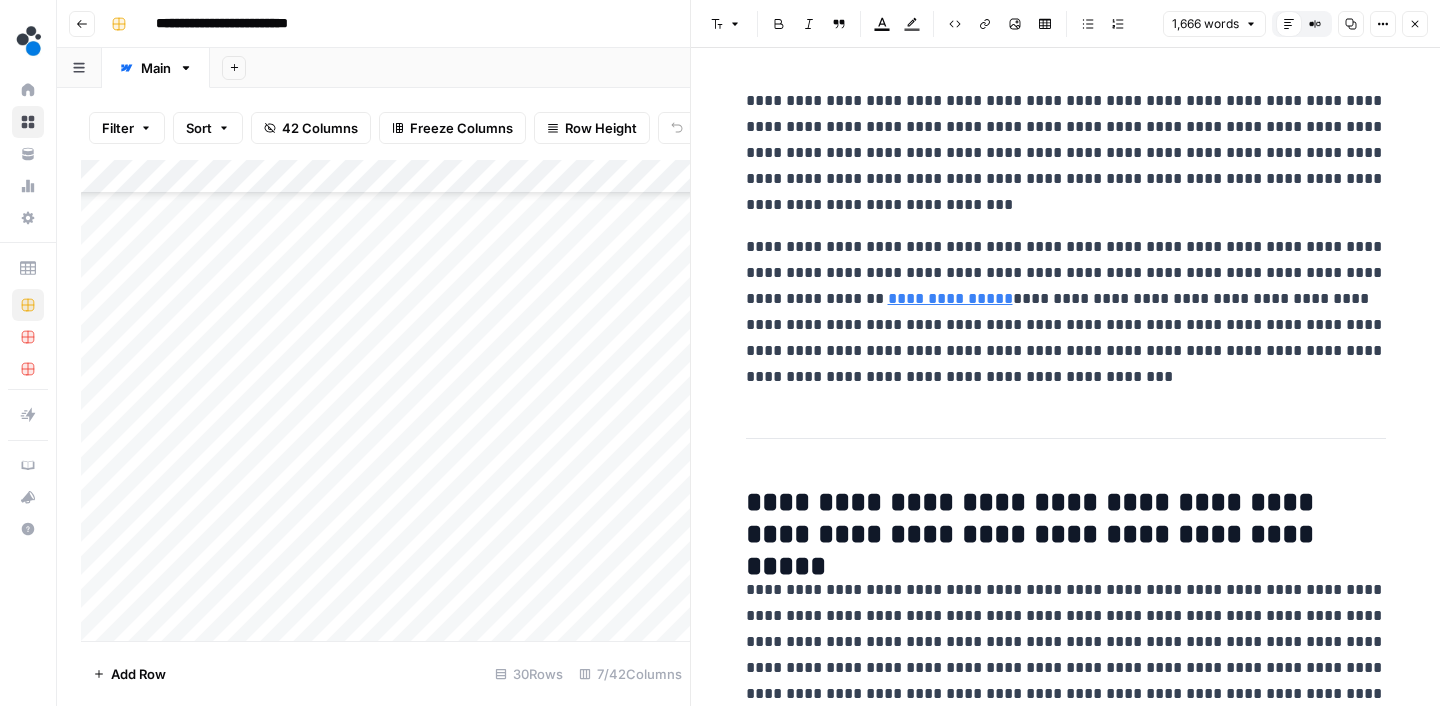 click on "**********" at bounding box center [1066, 312] 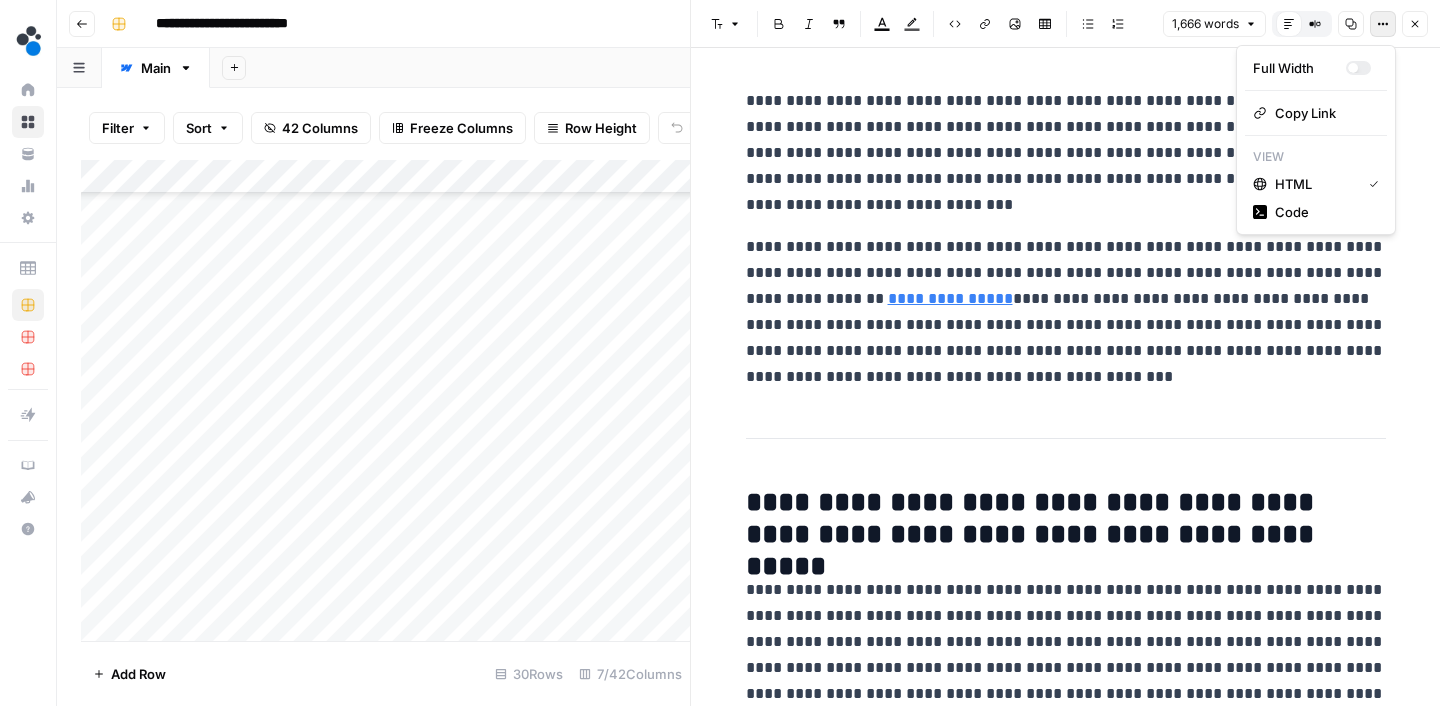 click on "Options" at bounding box center [1383, 24] 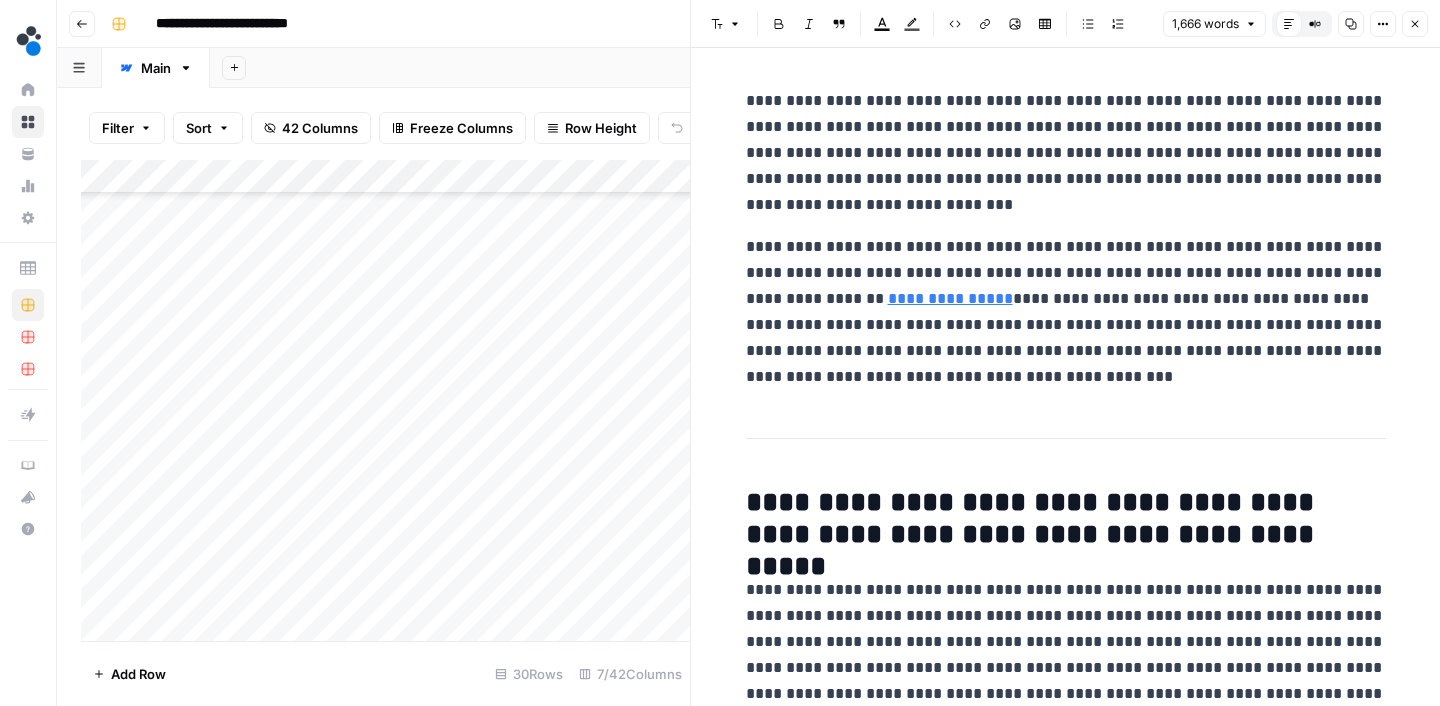 click on "**********" at bounding box center (1066, 153) 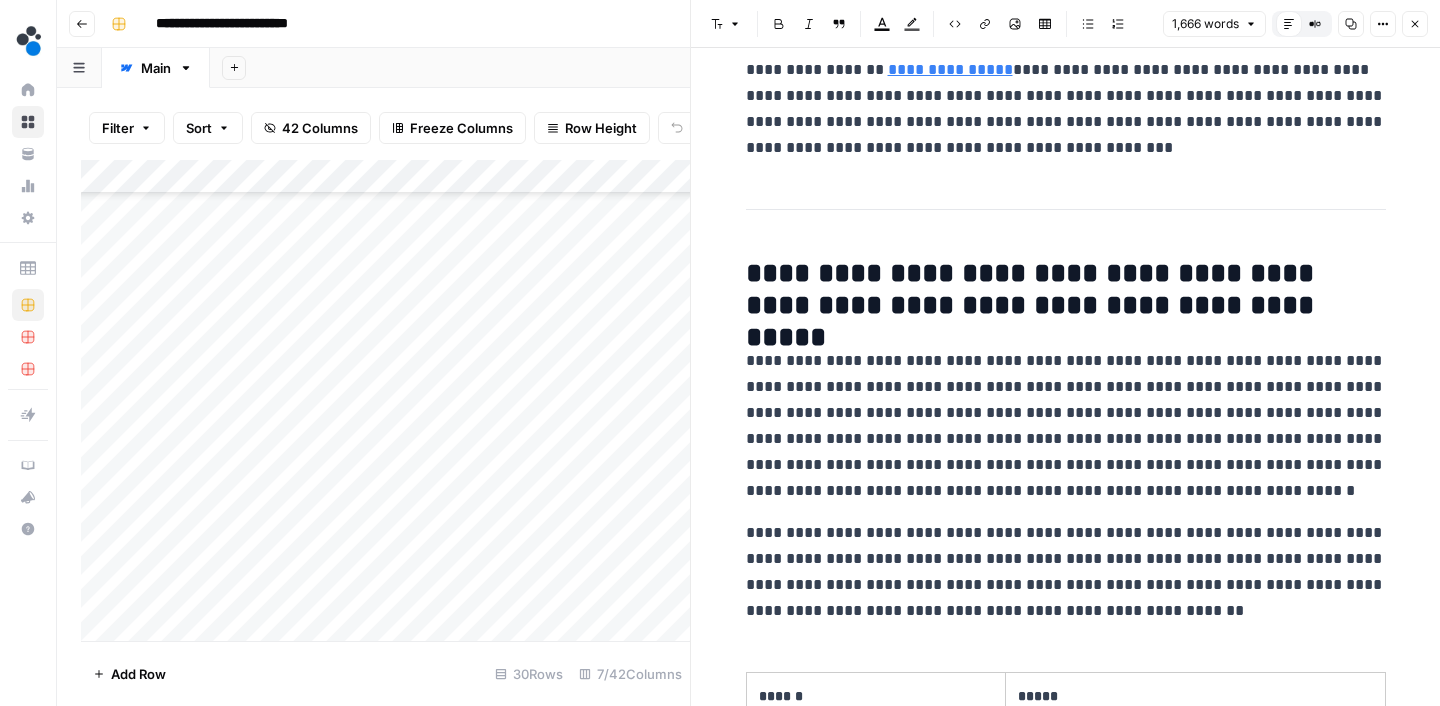 scroll, scrollTop: 0, scrollLeft: 0, axis: both 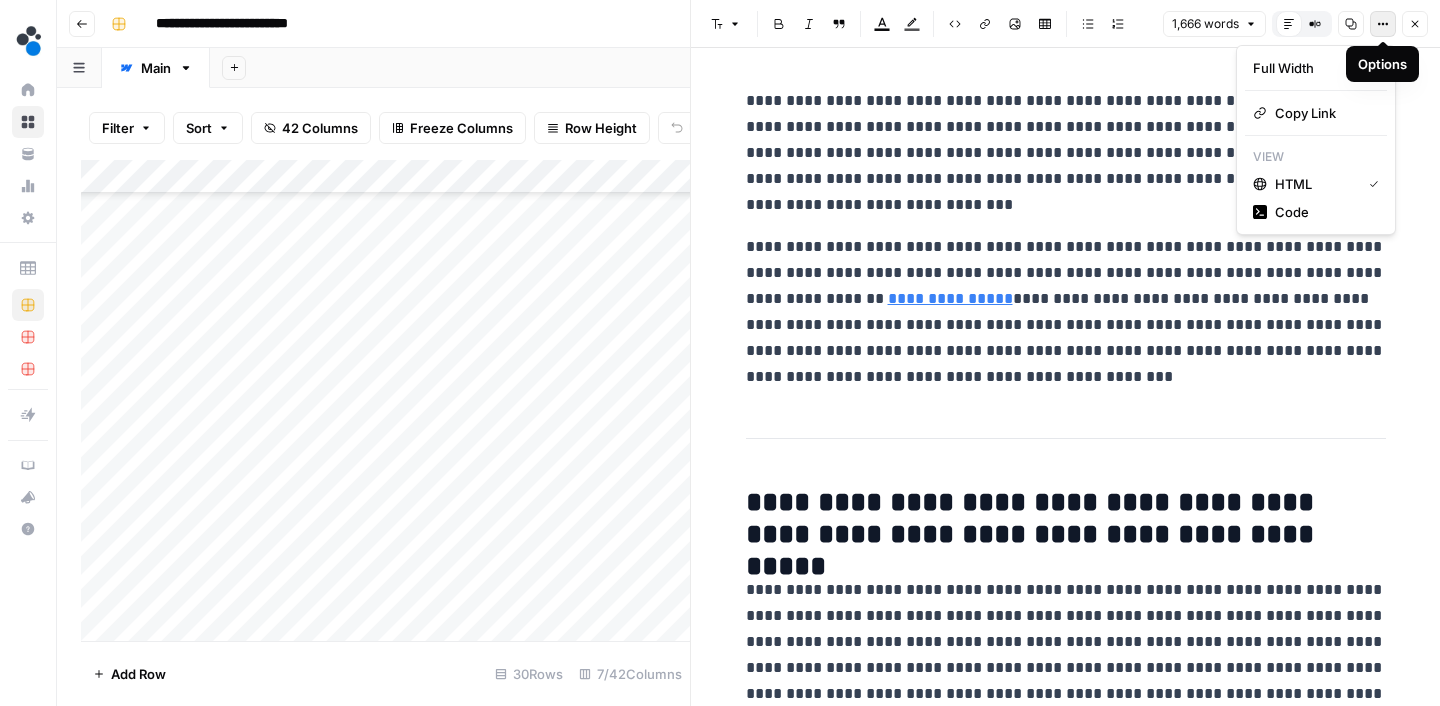 click on "Options" at bounding box center (1383, 24) 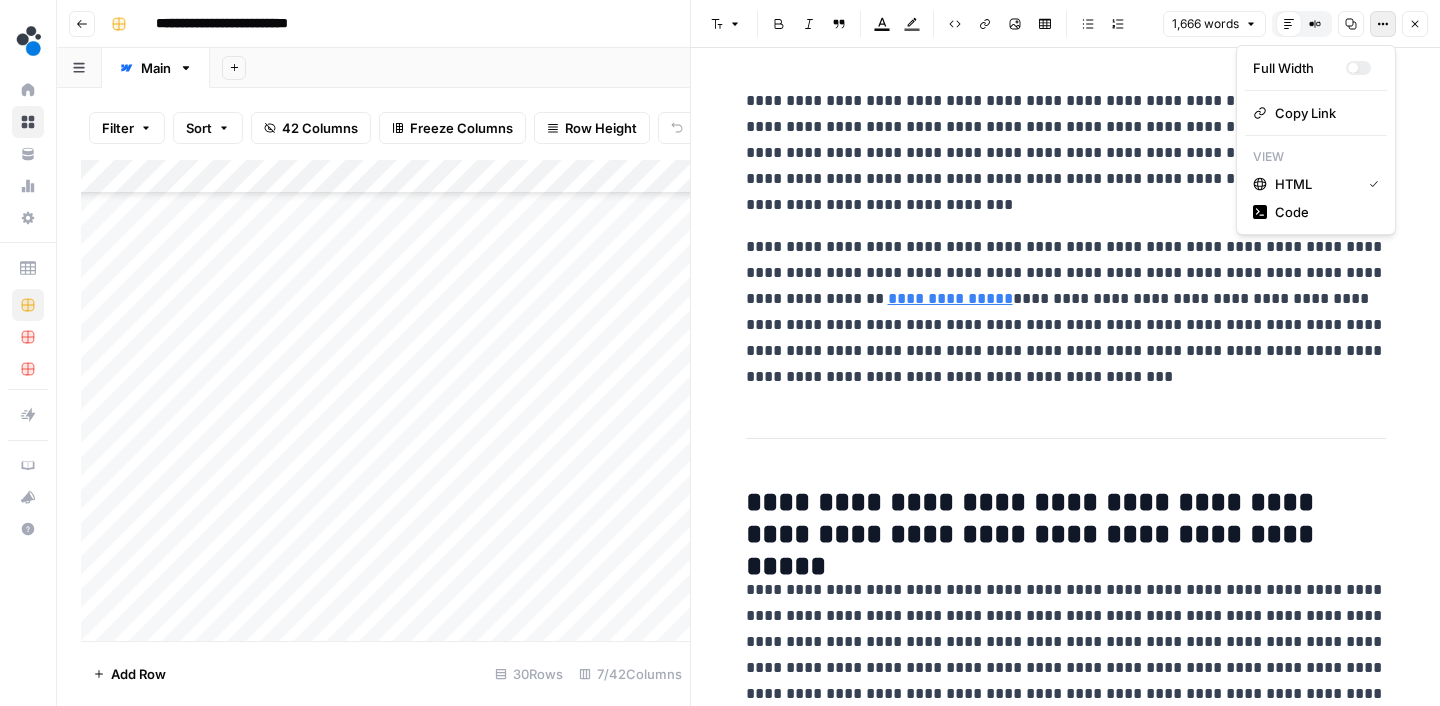 click on "**********" at bounding box center (1066, 312) 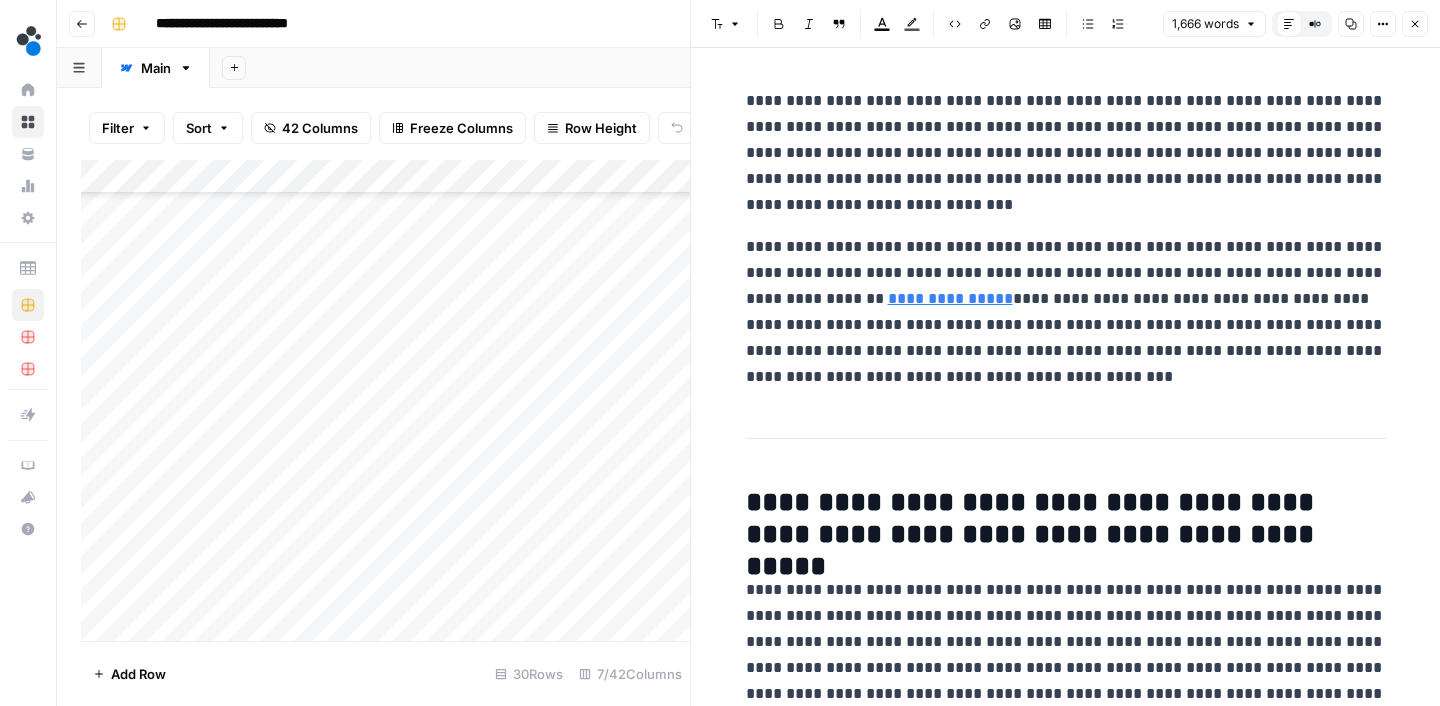 click on "**********" at bounding box center (1066, 153) 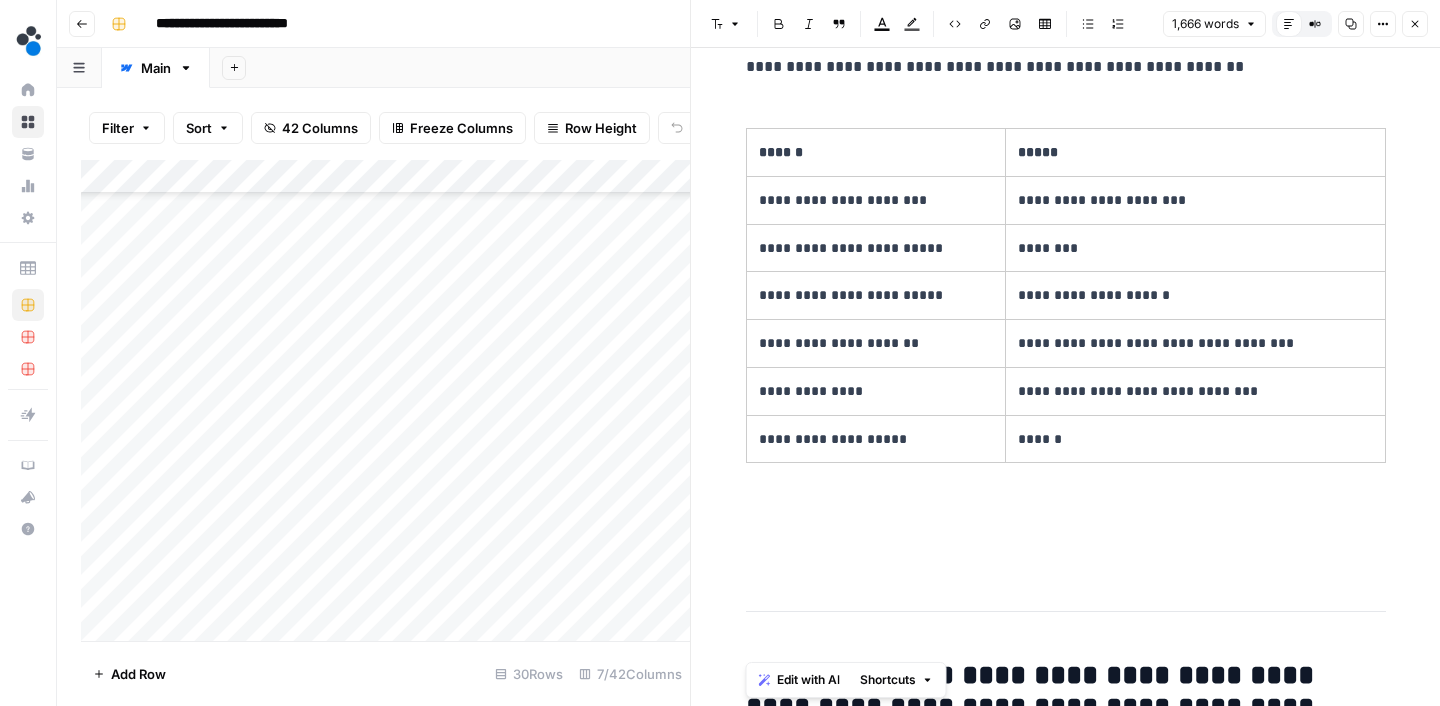 scroll, scrollTop: 0, scrollLeft: 0, axis: both 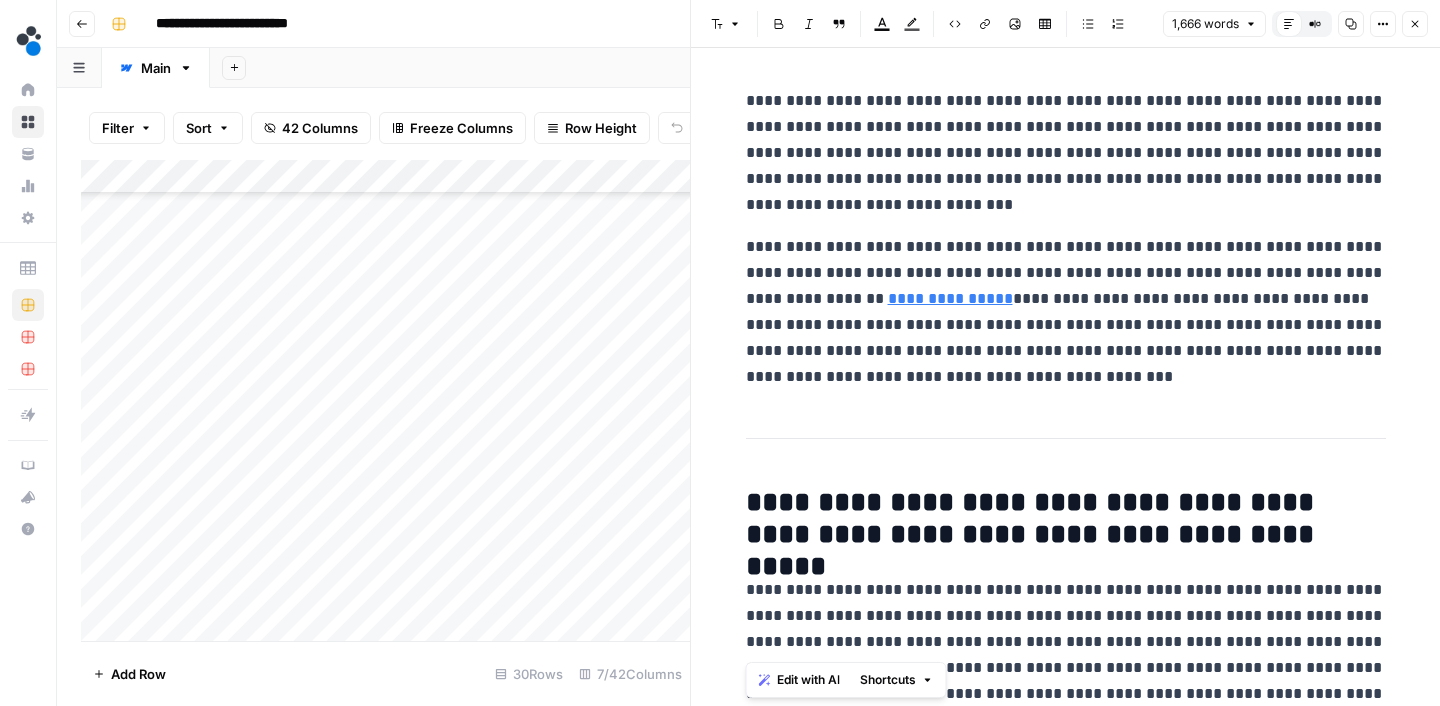 click on "**********" at bounding box center [1066, 312] 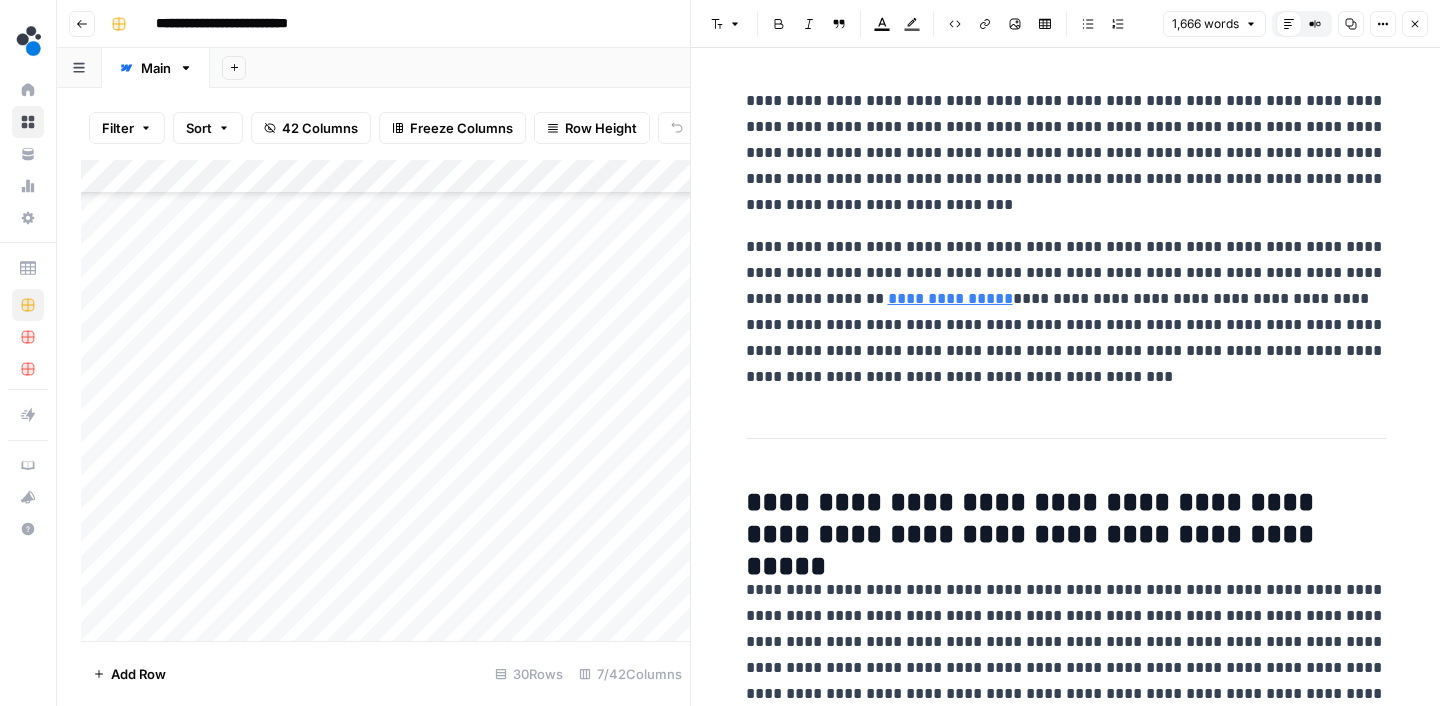 click on "Options" at bounding box center (1383, 24) 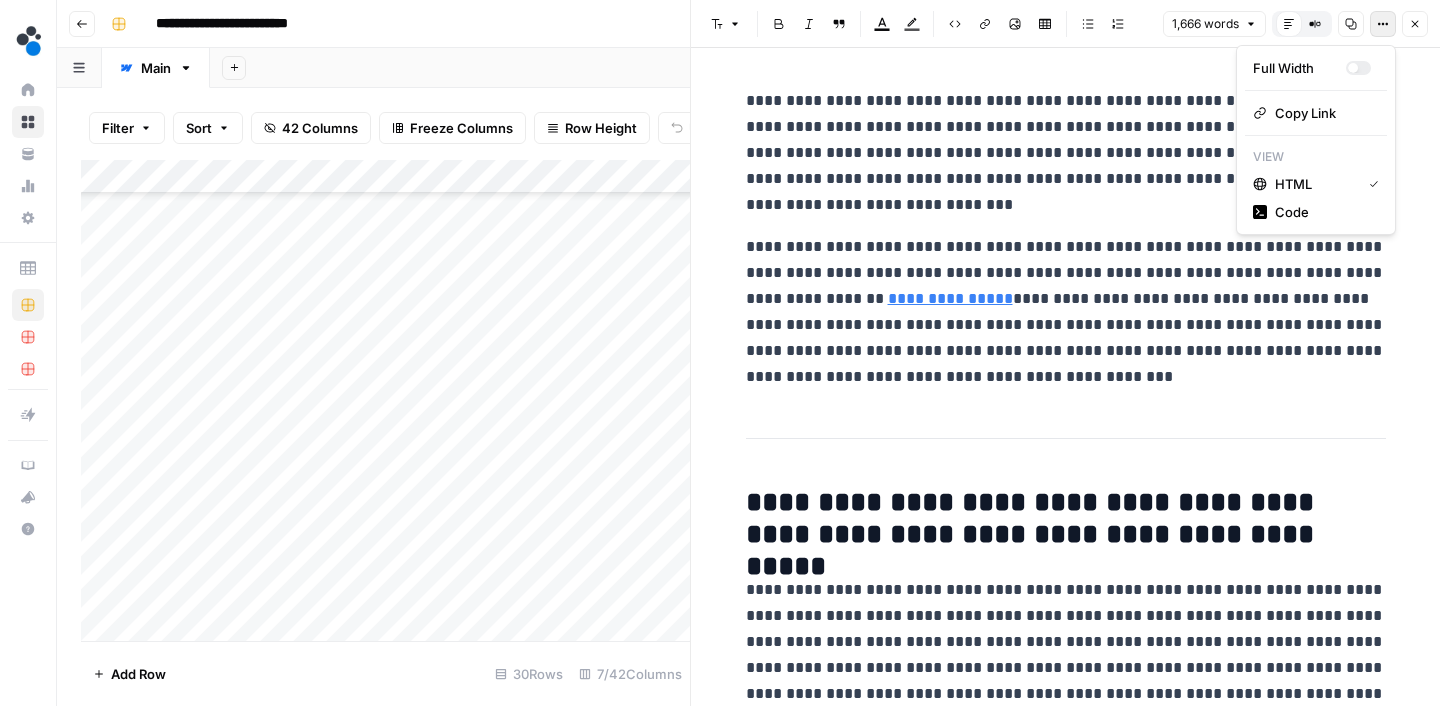 type 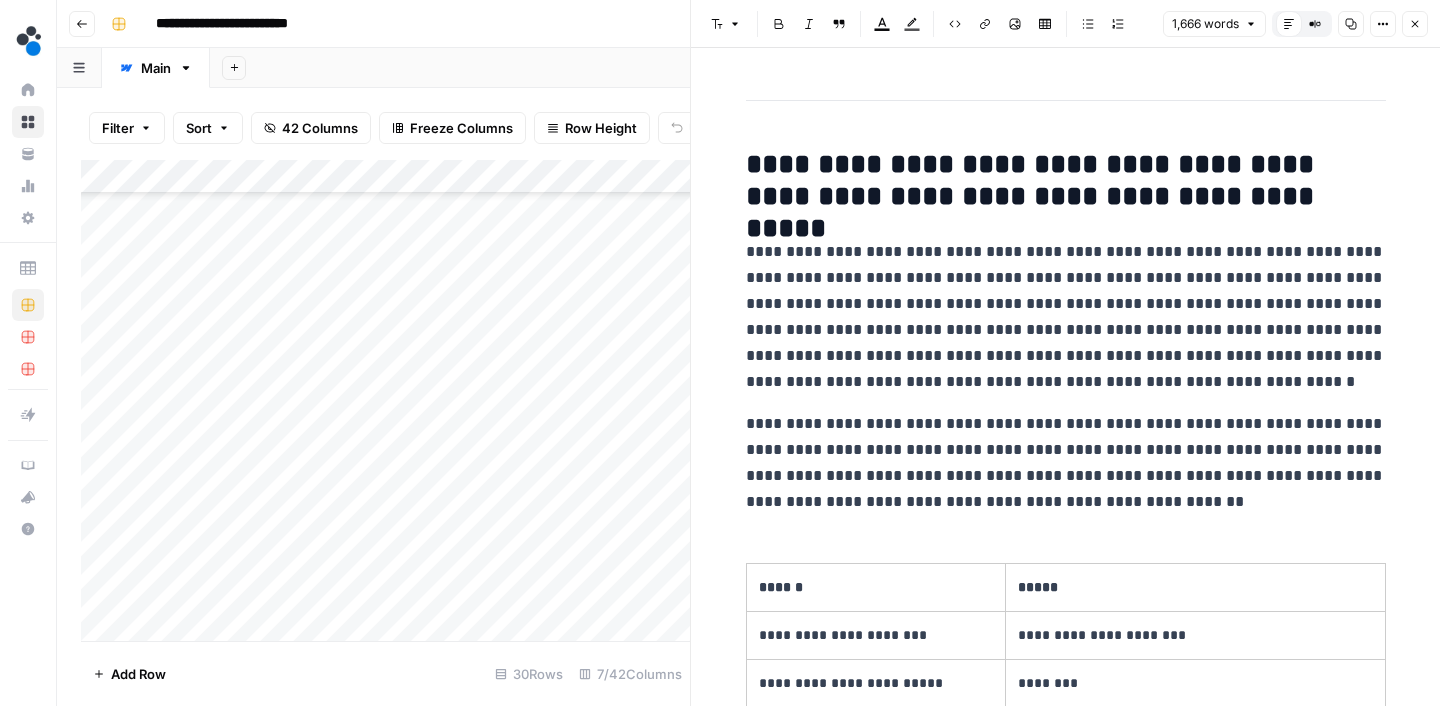 scroll, scrollTop: 0, scrollLeft: 0, axis: both 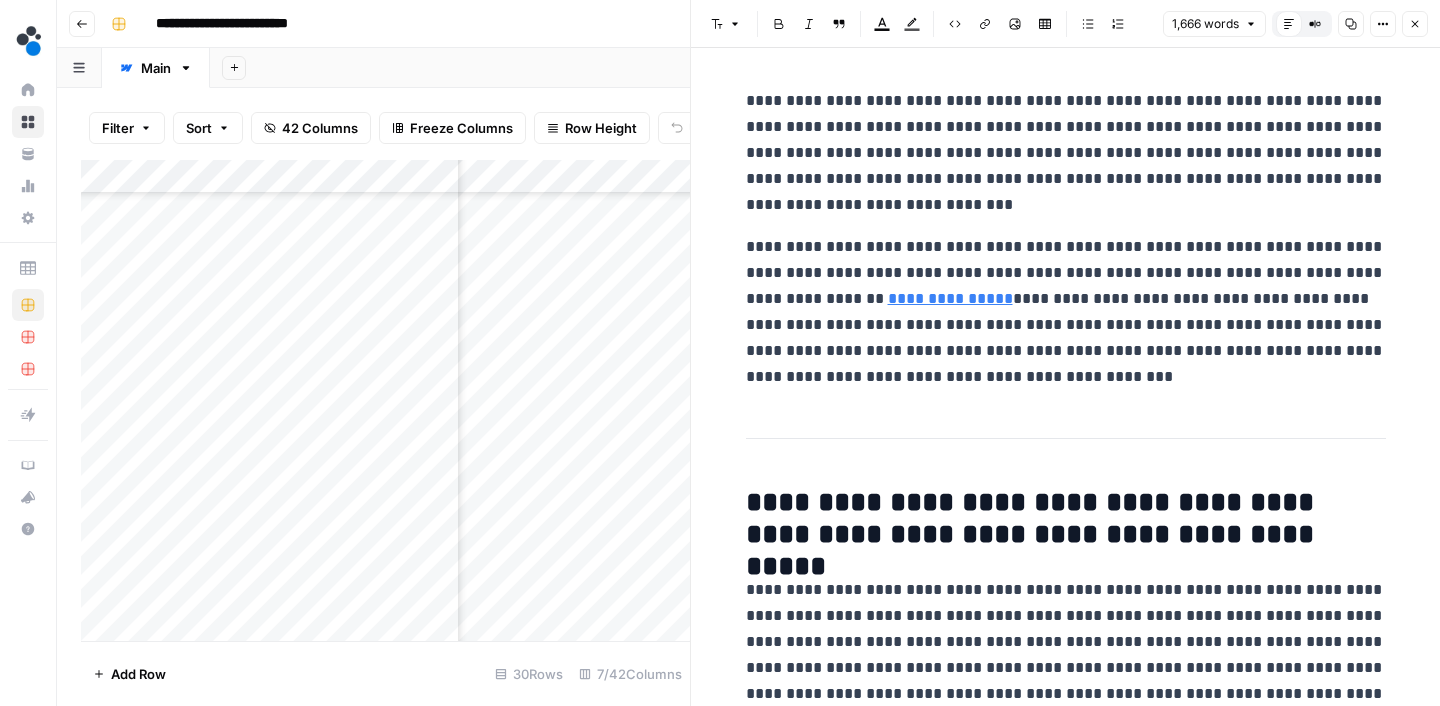 click on "**********" at bounding box center [1066, 153] 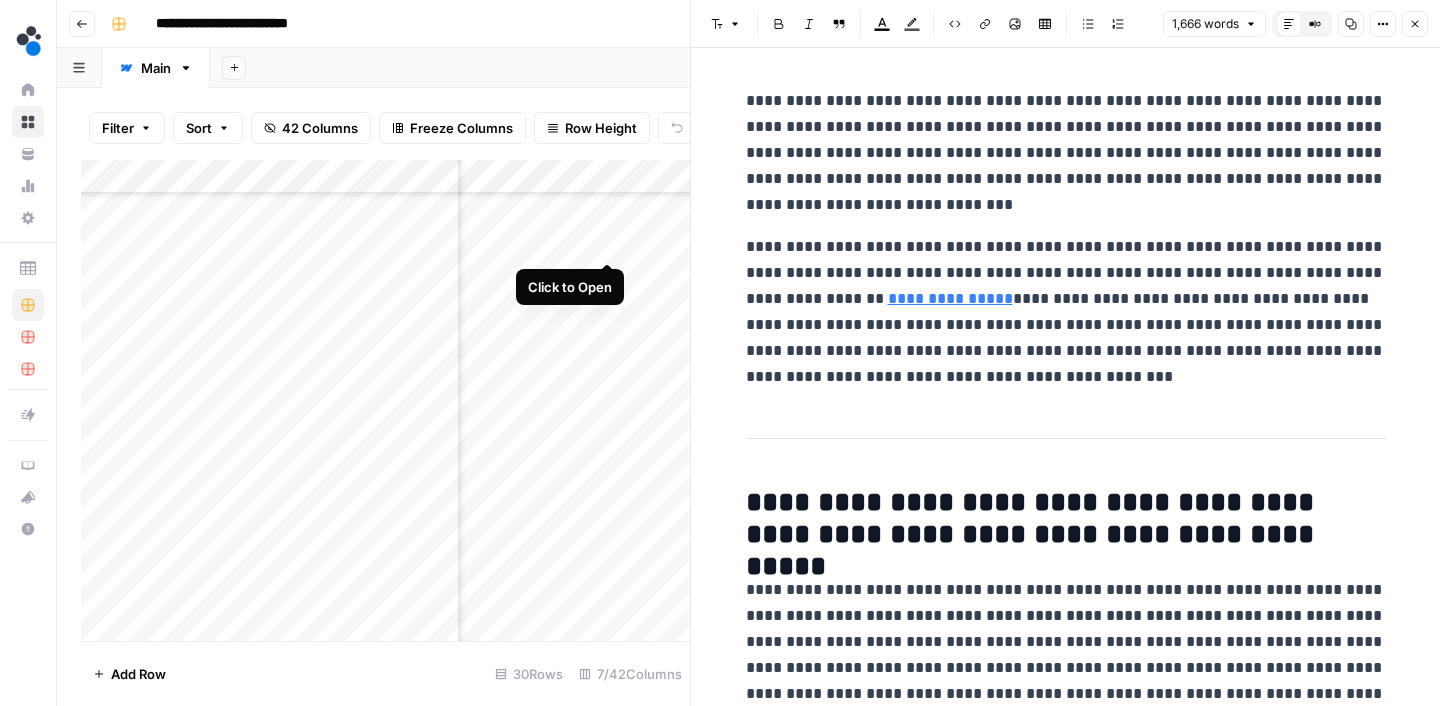 click on "Add Column" at bounding box center [385, 400] 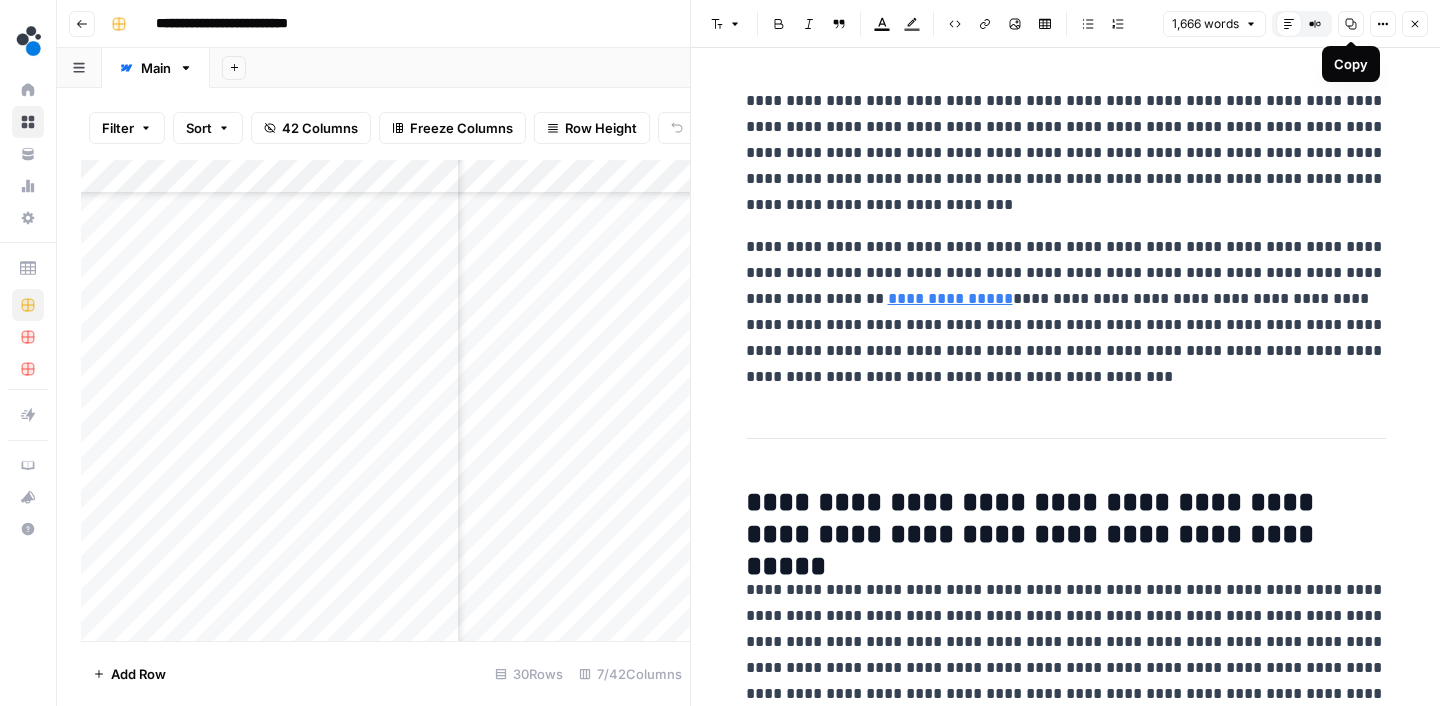click on "Options" at bounding box center (1383, 24) 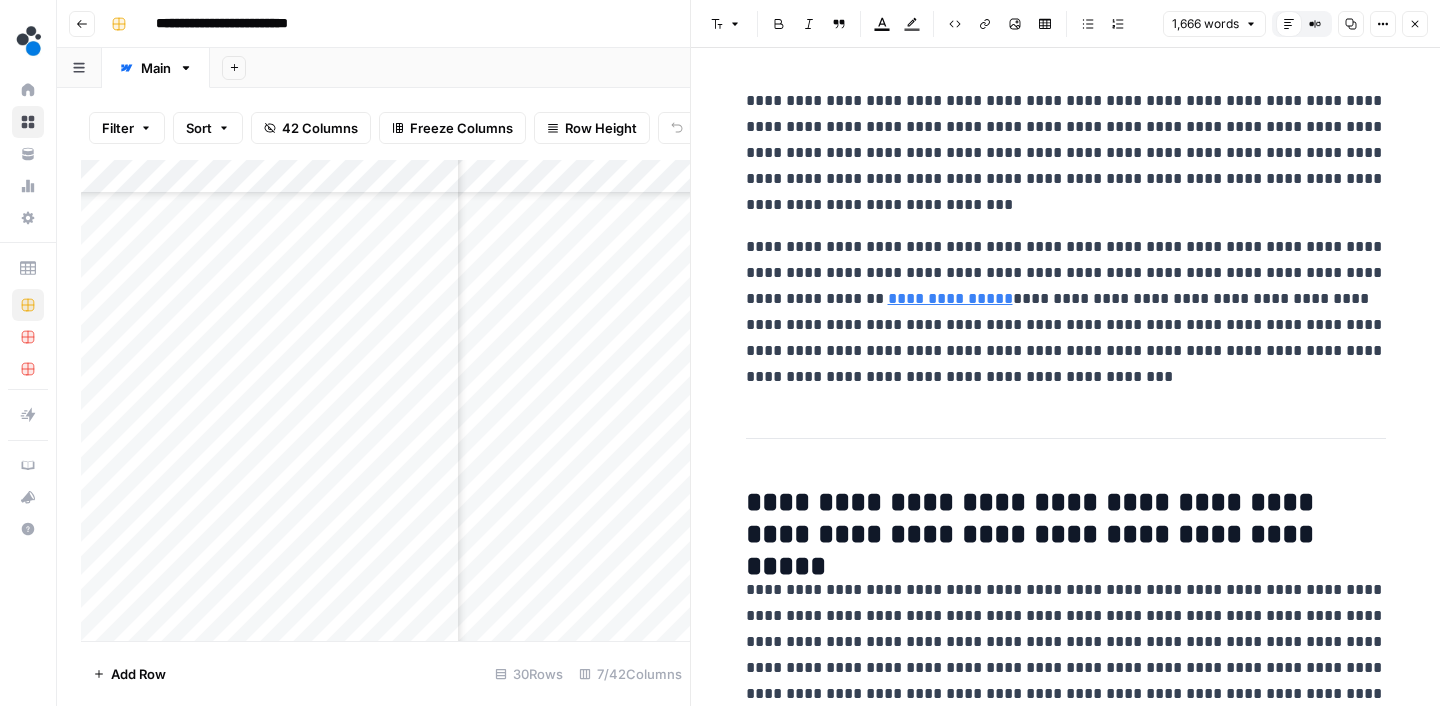 type 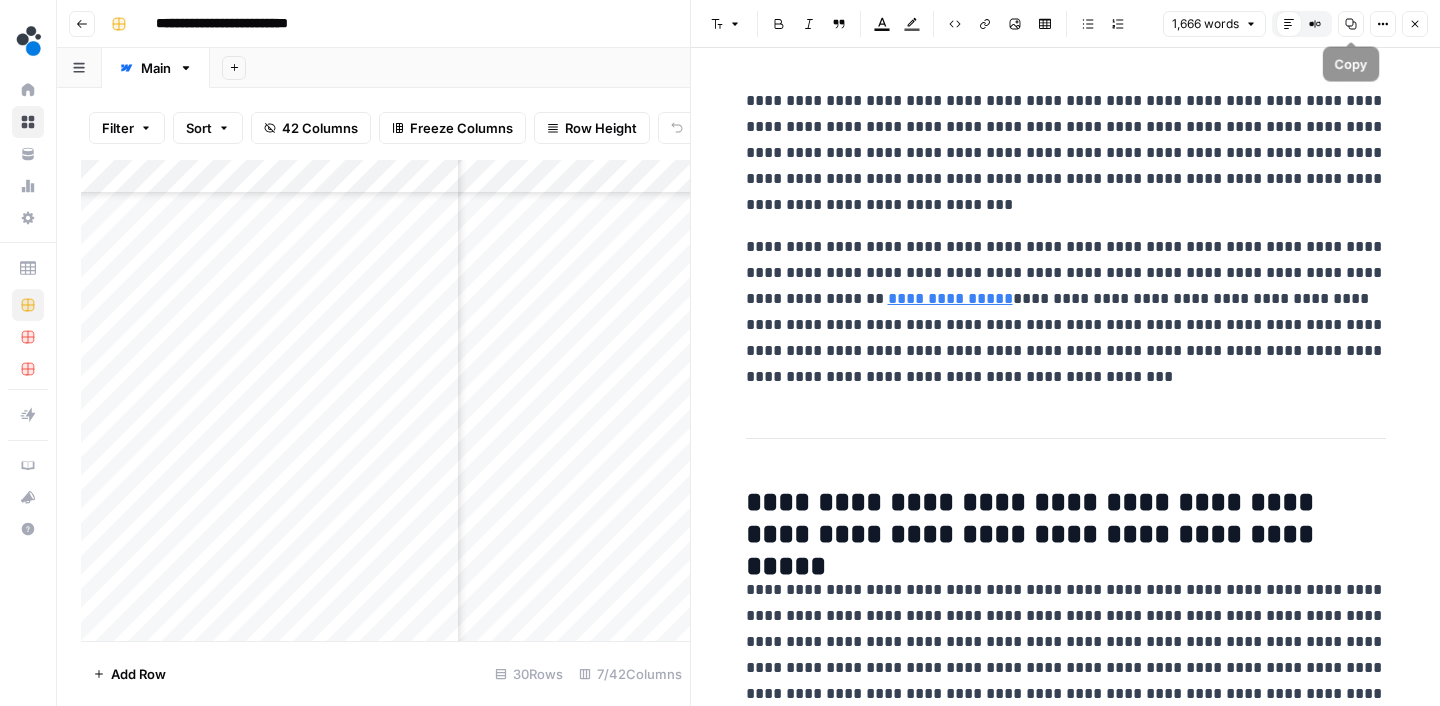 click 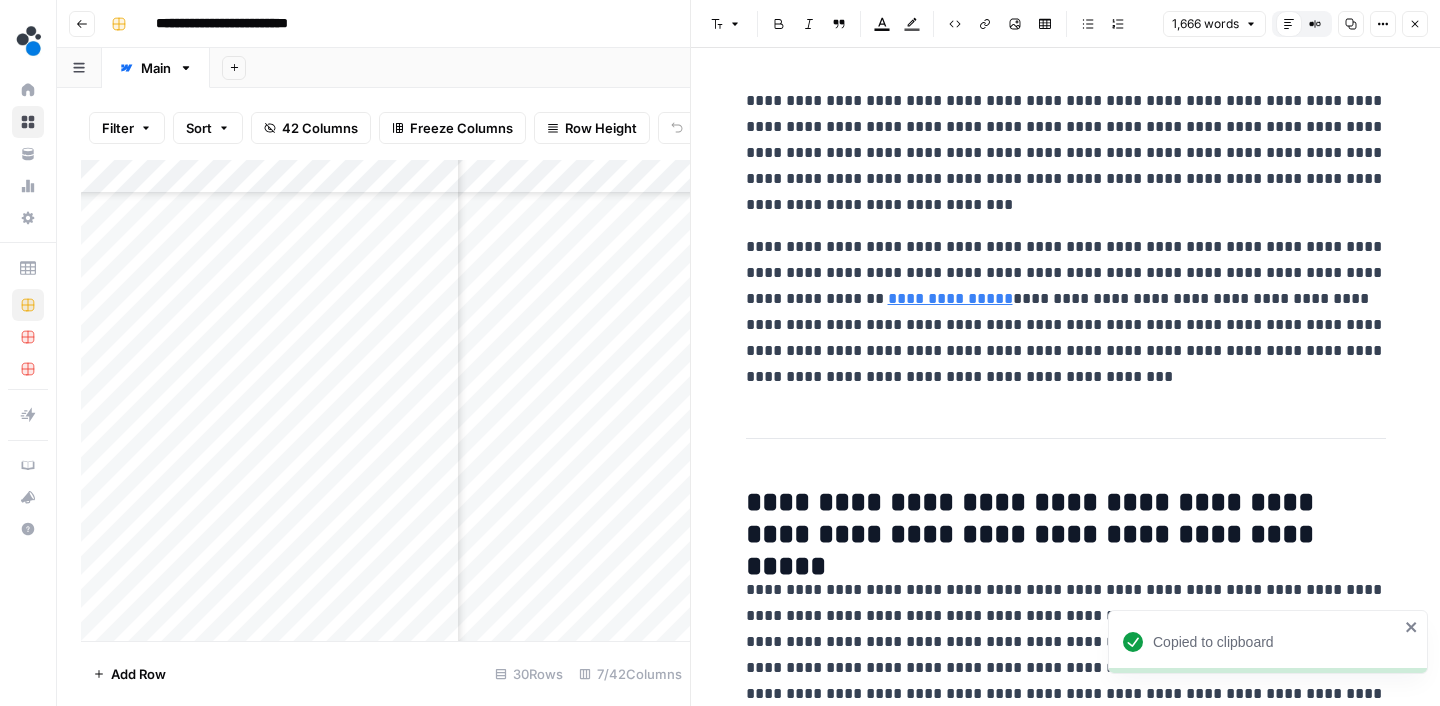 type 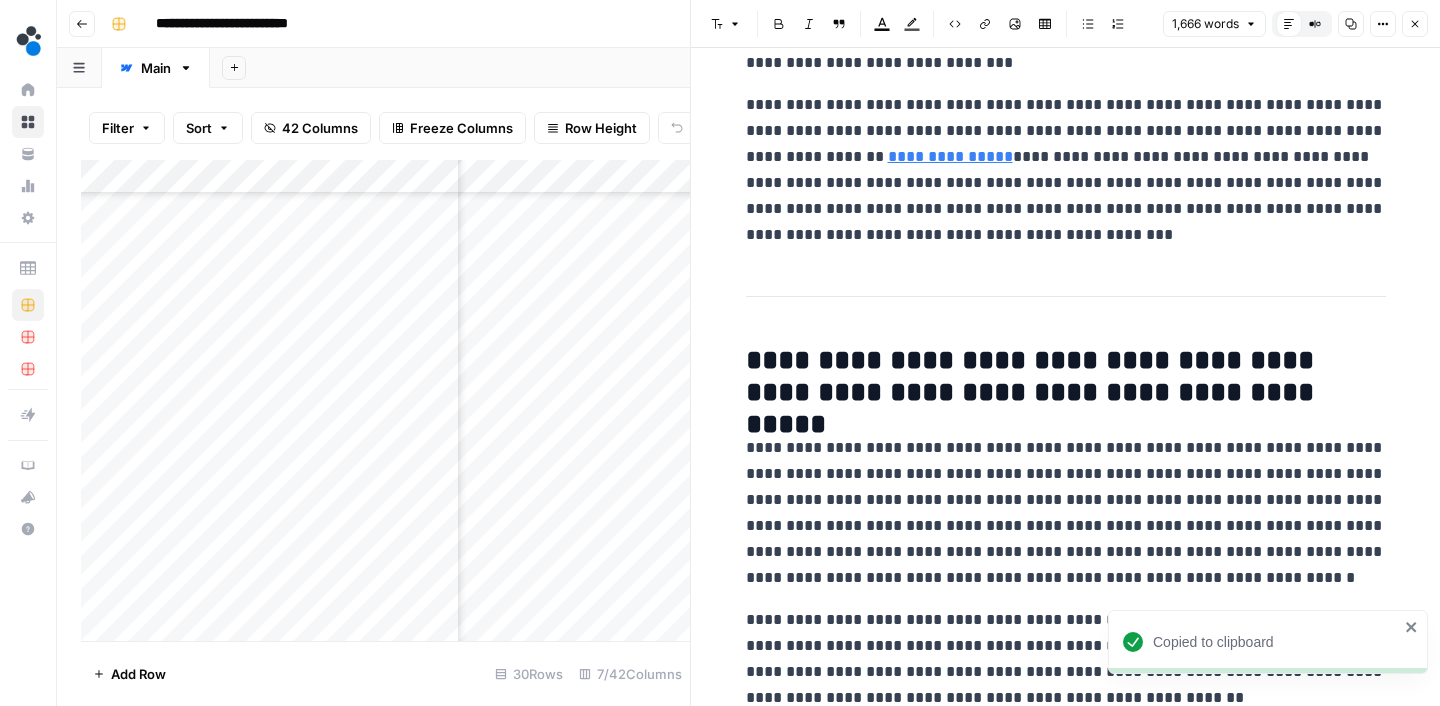 scroll, scrollTop: 0, scrollLeft: 0, axis: both 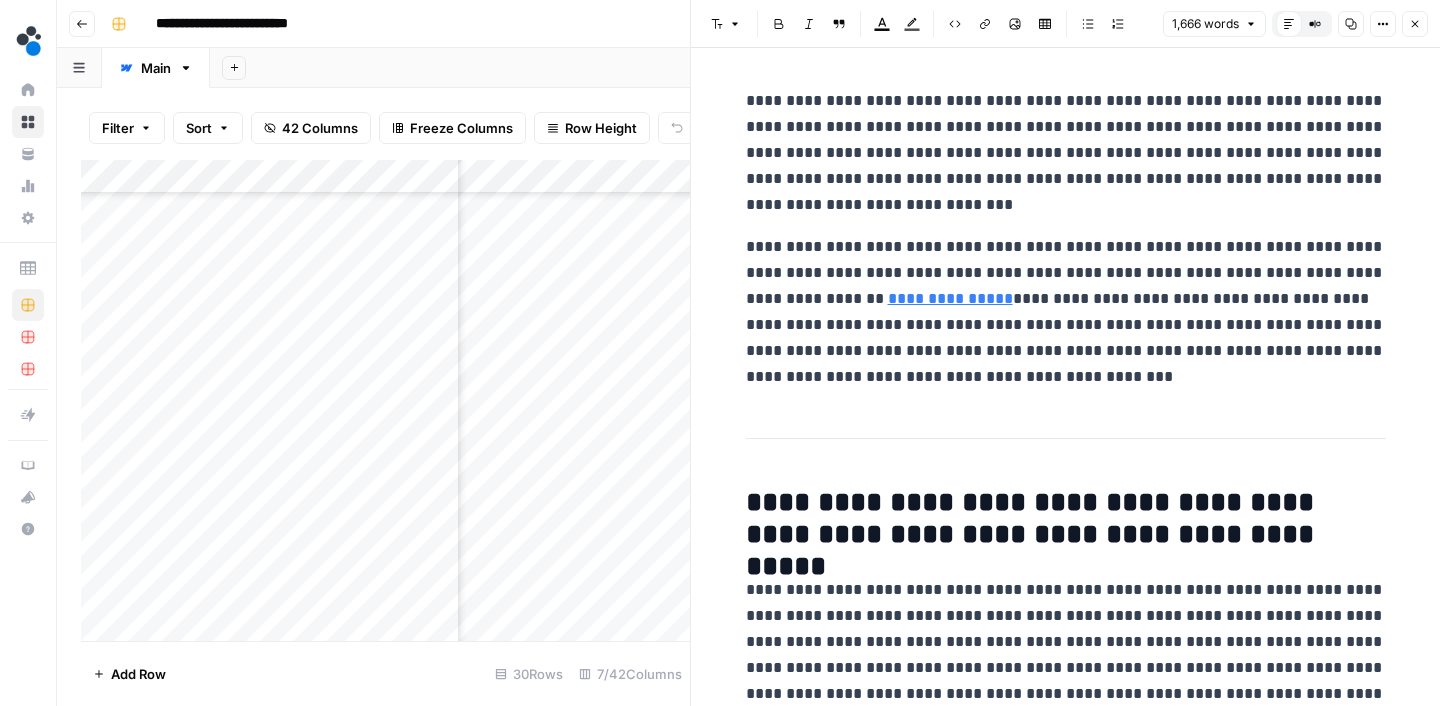 click on "**********" at bounding box center [1066, 519] 